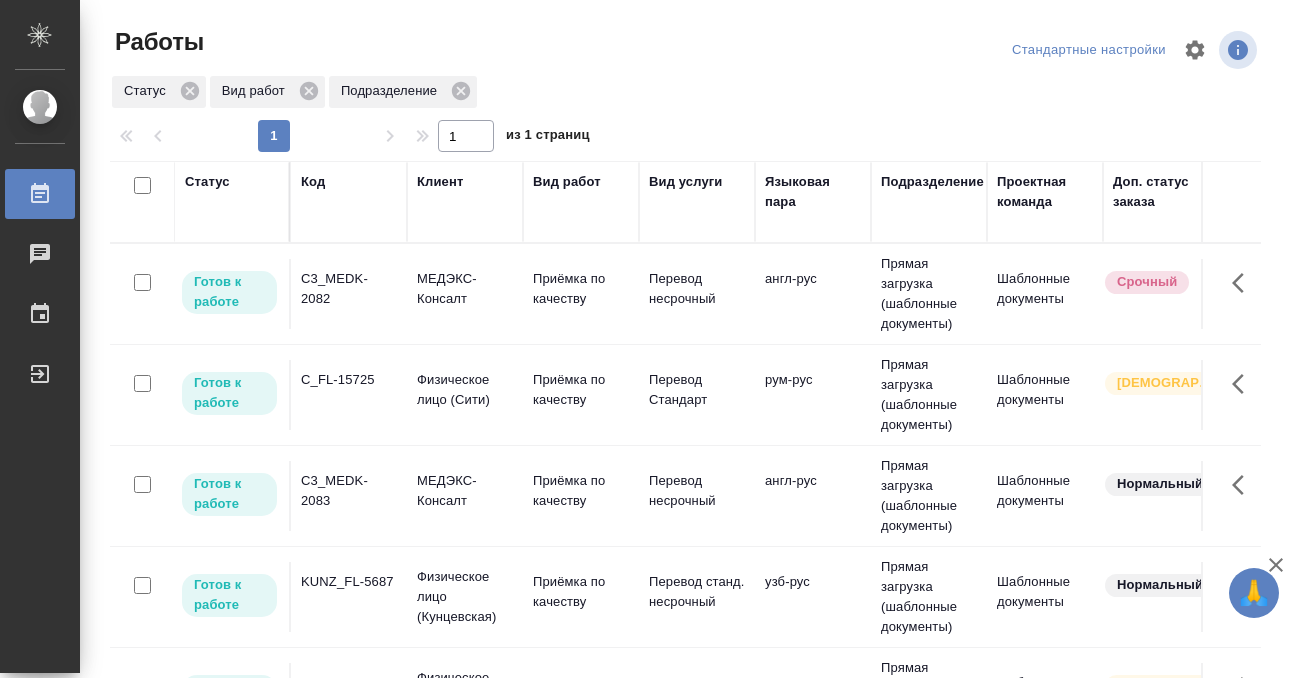 scroll, scrollTop: 0, scrollLeft: 0, axis: both 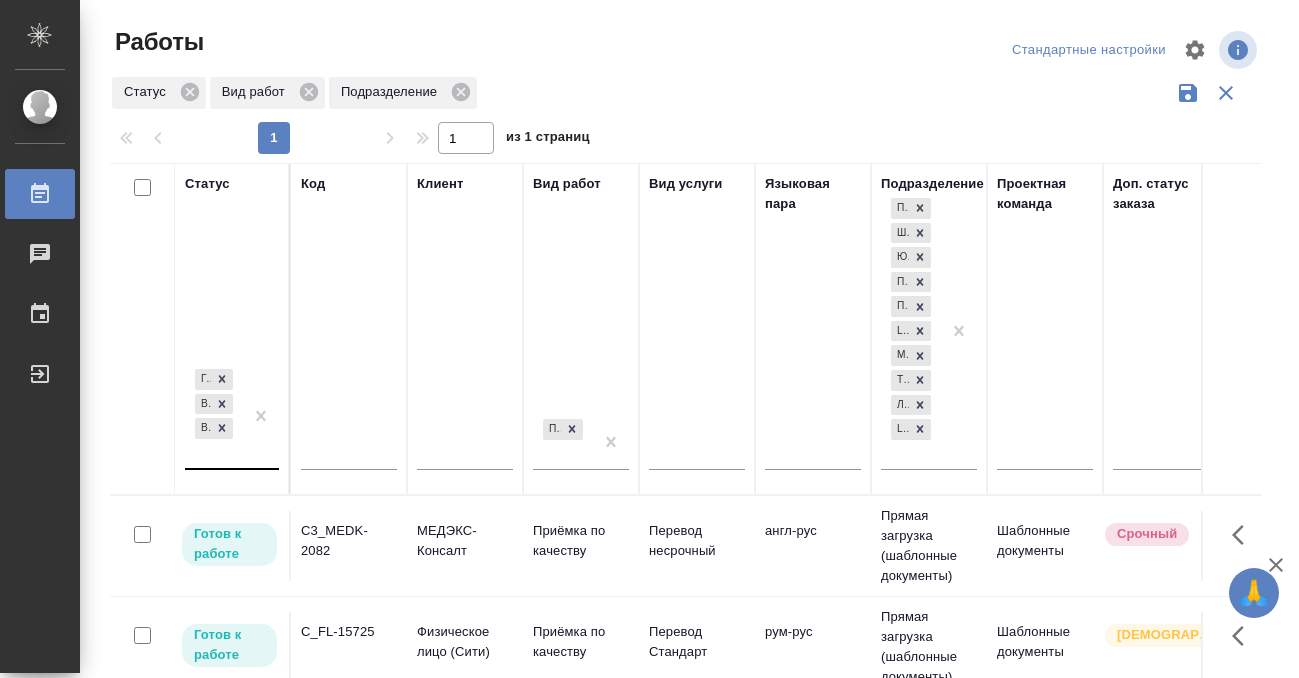 click at bounding box center [261, 416] 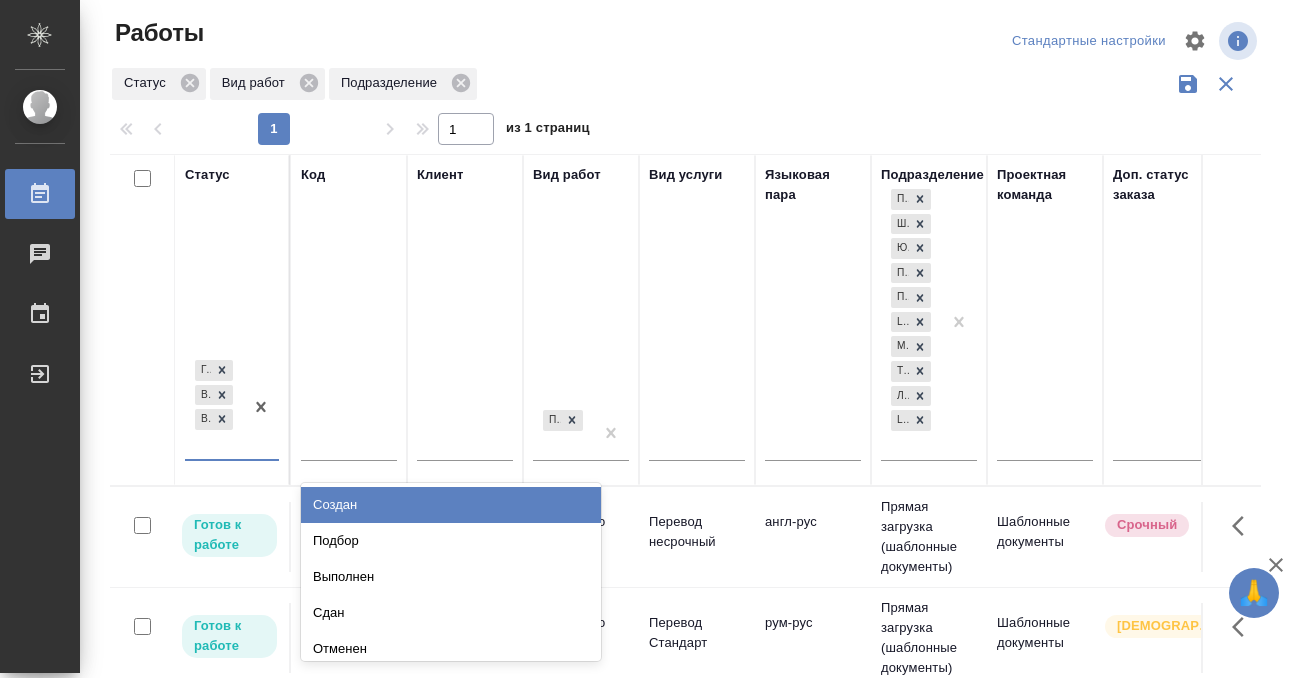 scroll, scrollTop: 10, scrollLeft: 0, axis: vertical 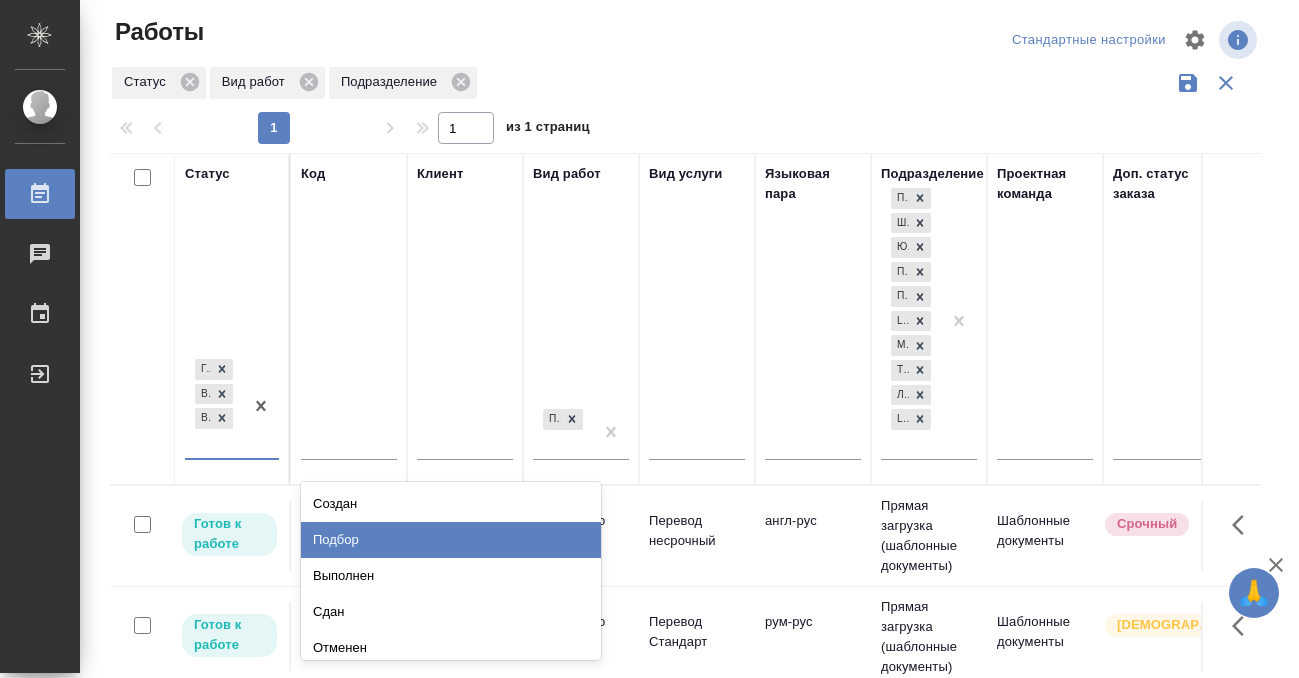 click on "Подбор" at bounding box center (451, 540) 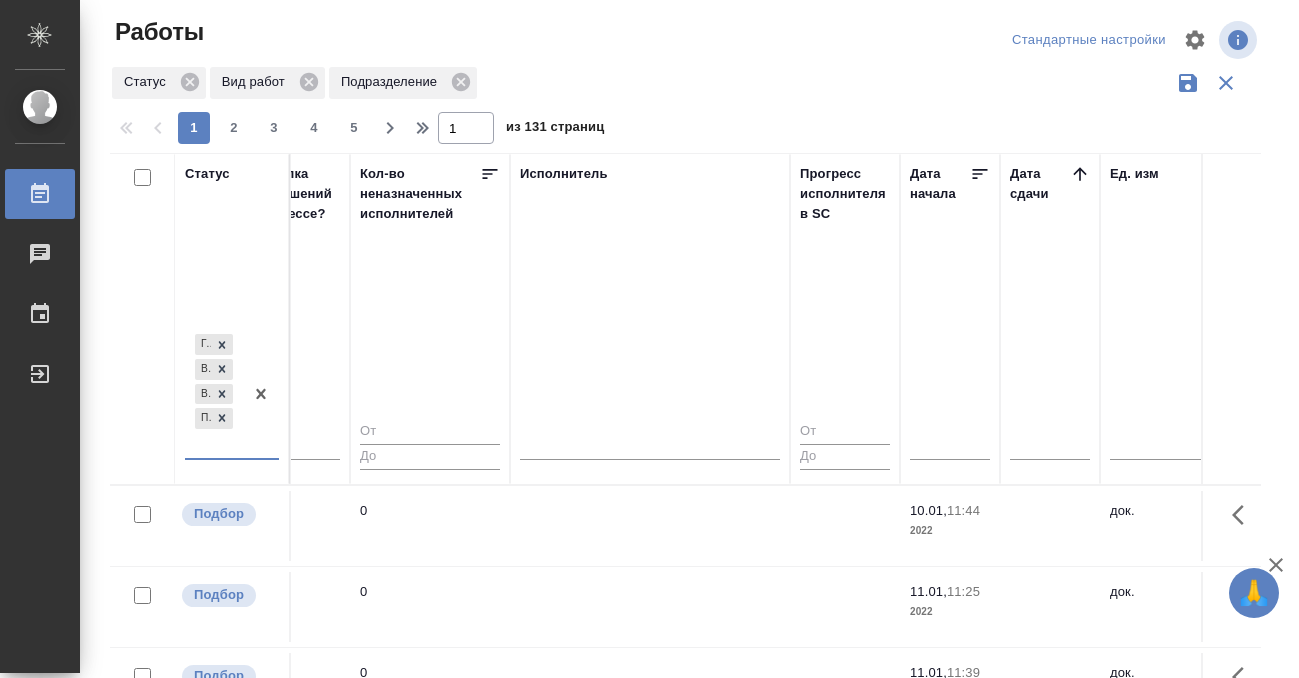 scroll, scrollTop: 0, scrollLeft: 1177, axis: horizontal 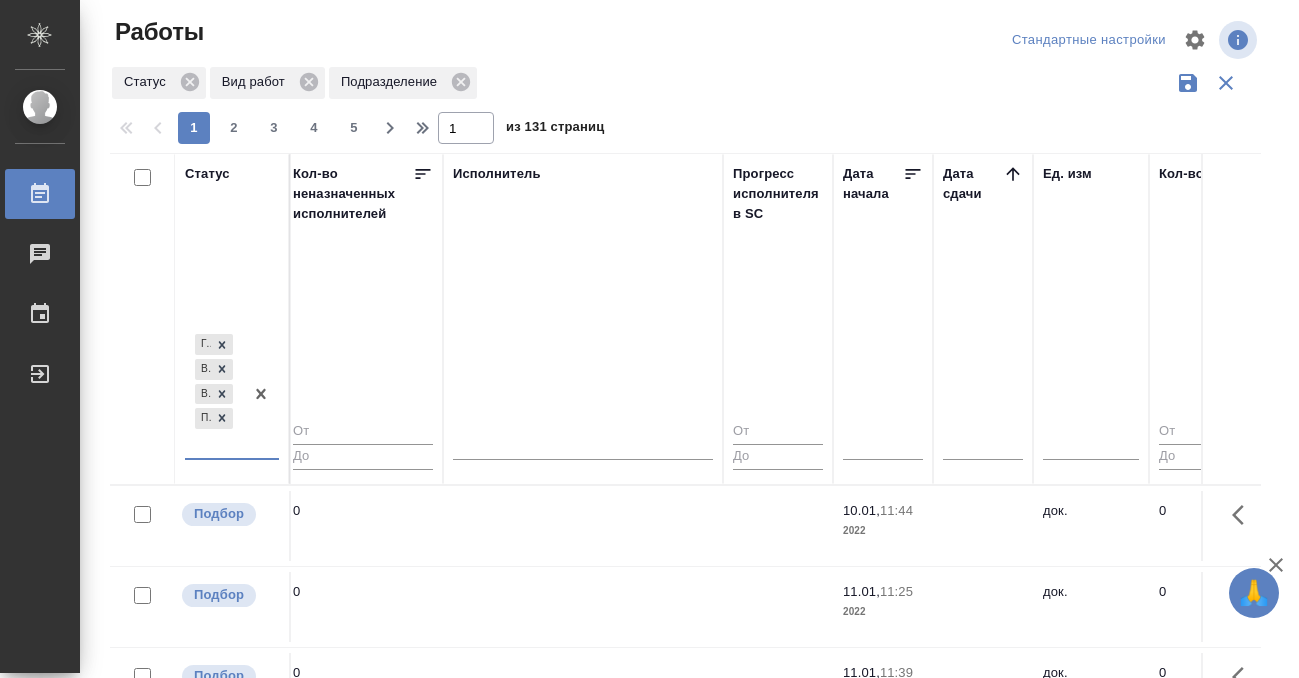 click 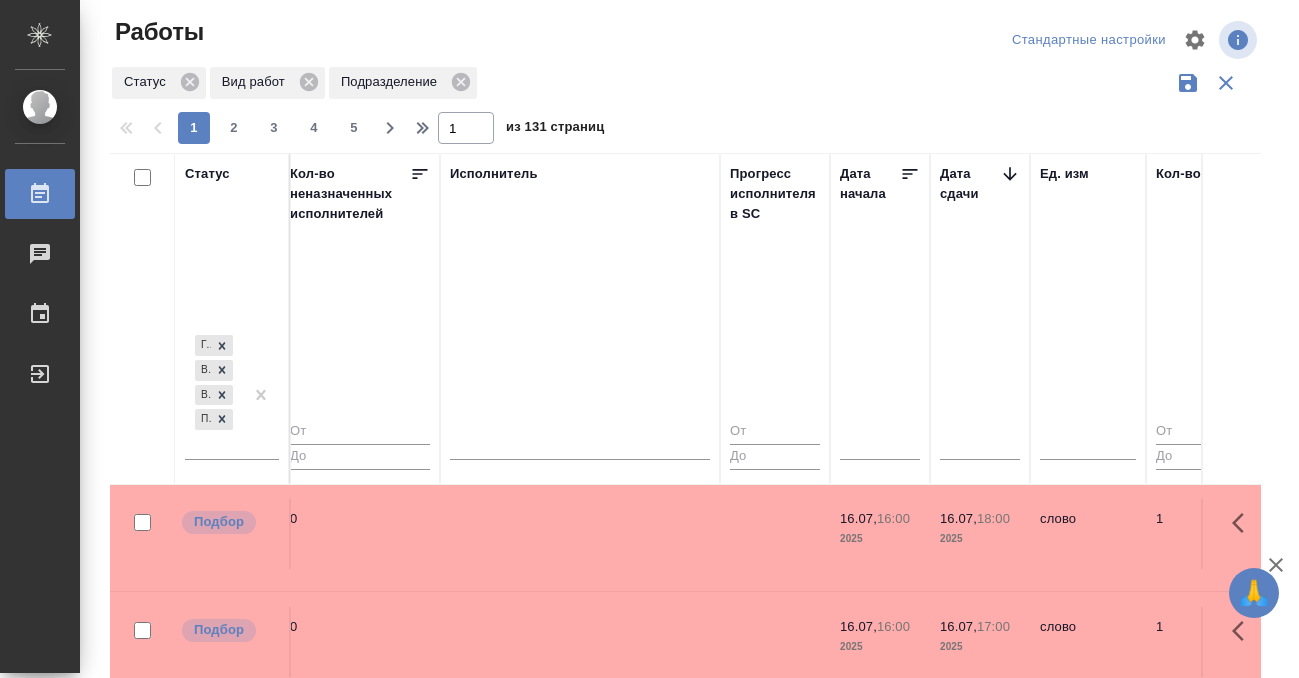 scroll, scrollTop: 826, scrollLeft: 1180, axis: both 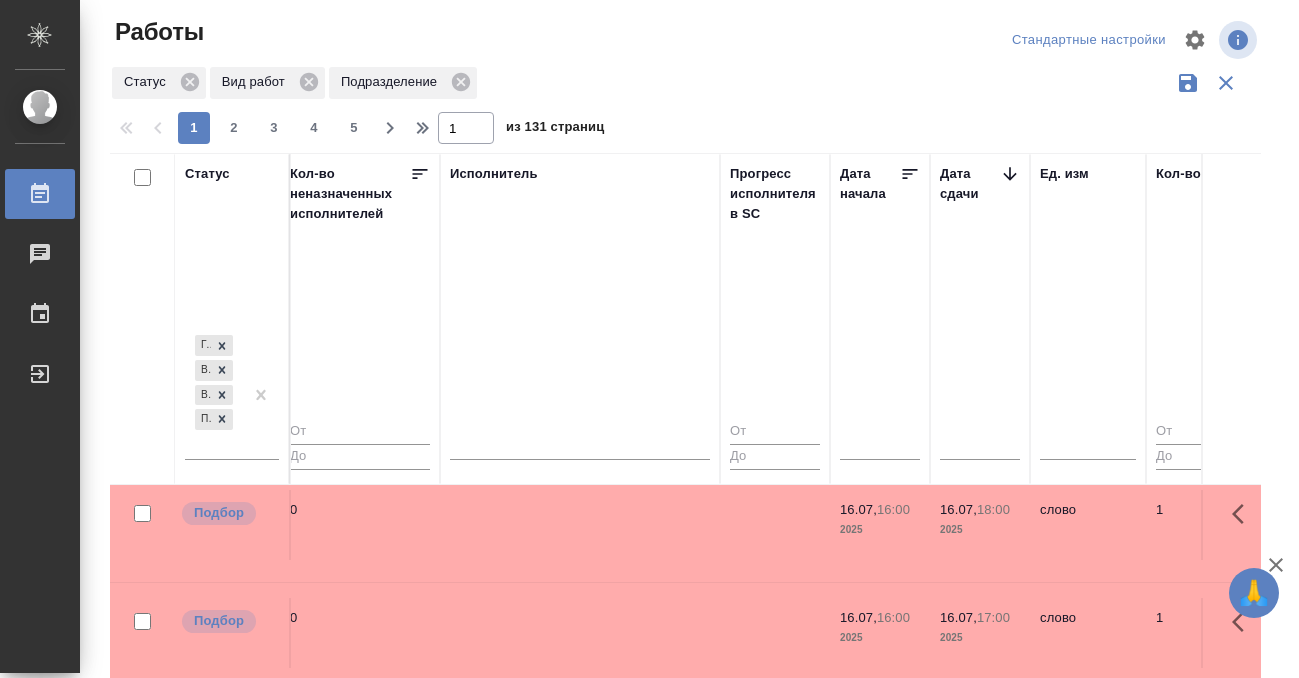 click at bounding box center (580, -290) 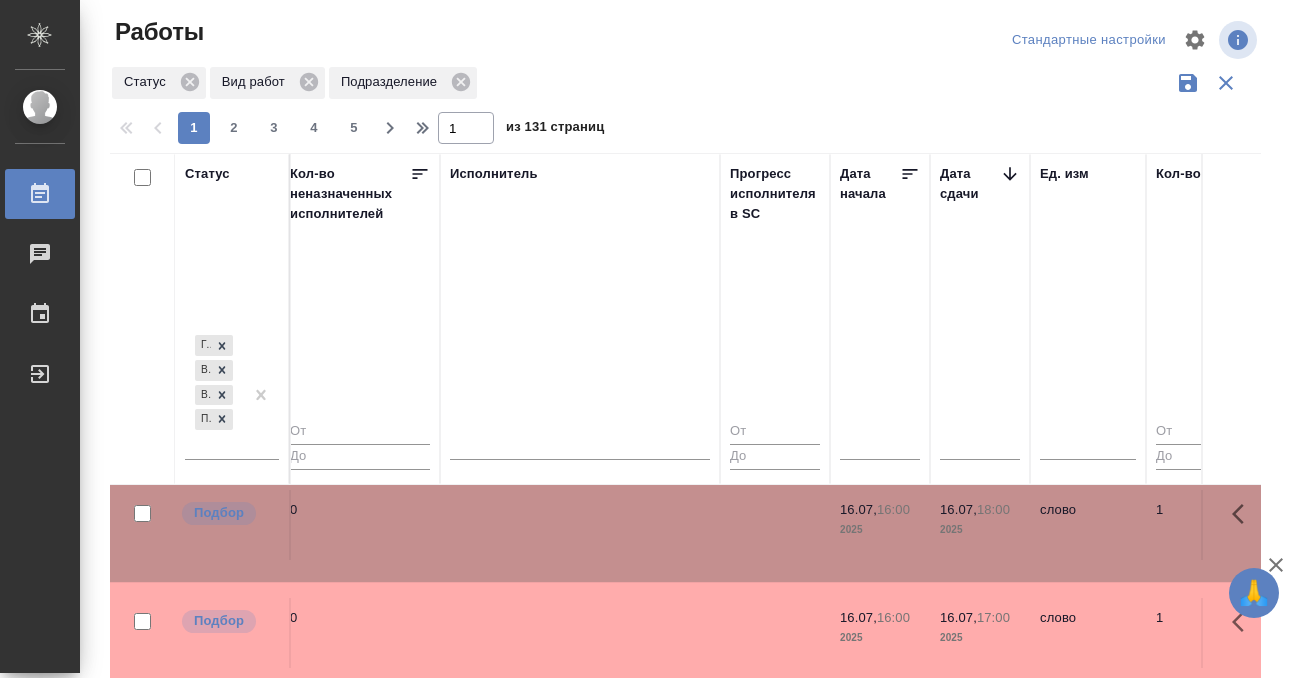 click at bounding box center (580, -290) 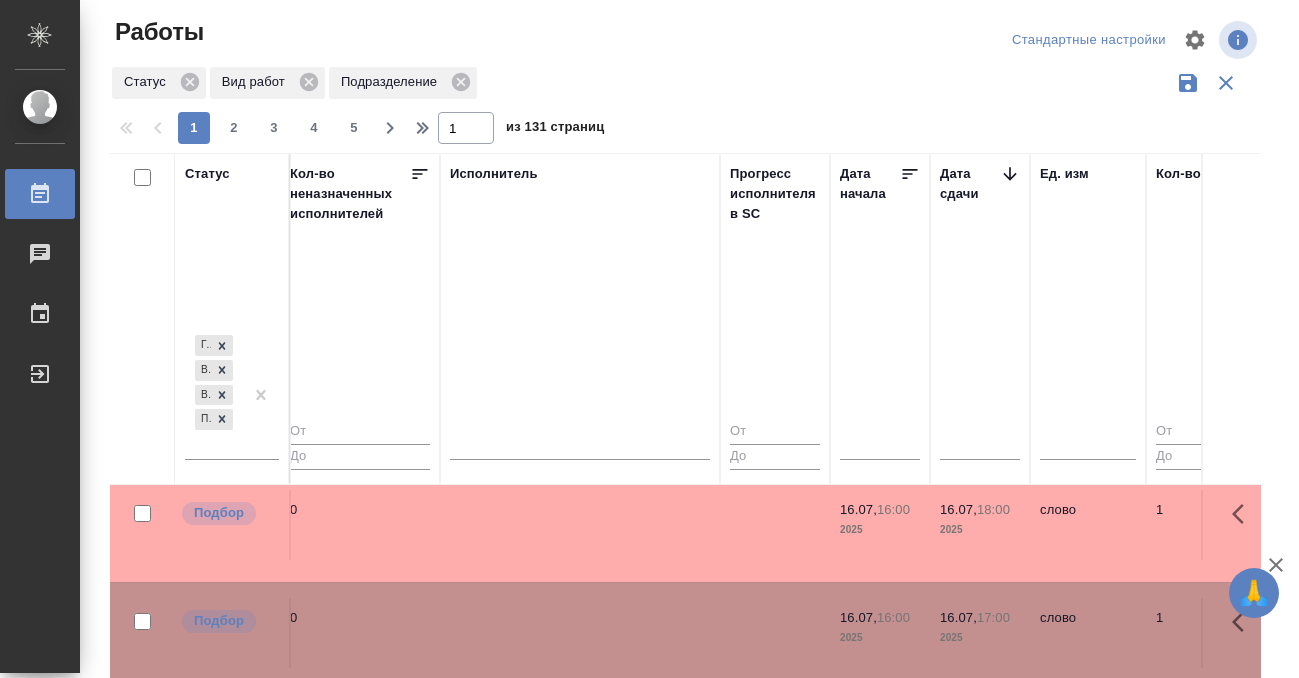 click at bounding box center [580, -290] 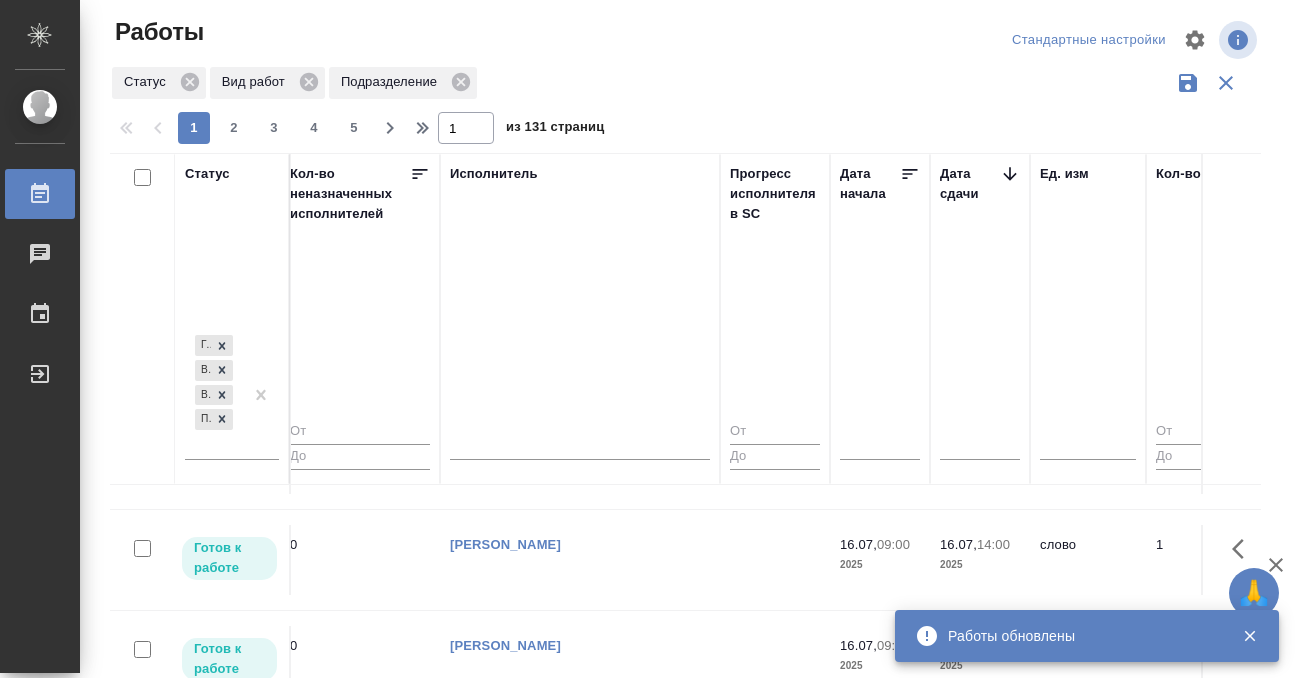 scroll, scrollTop: 1520, scrollLeft: 1180, axis: both 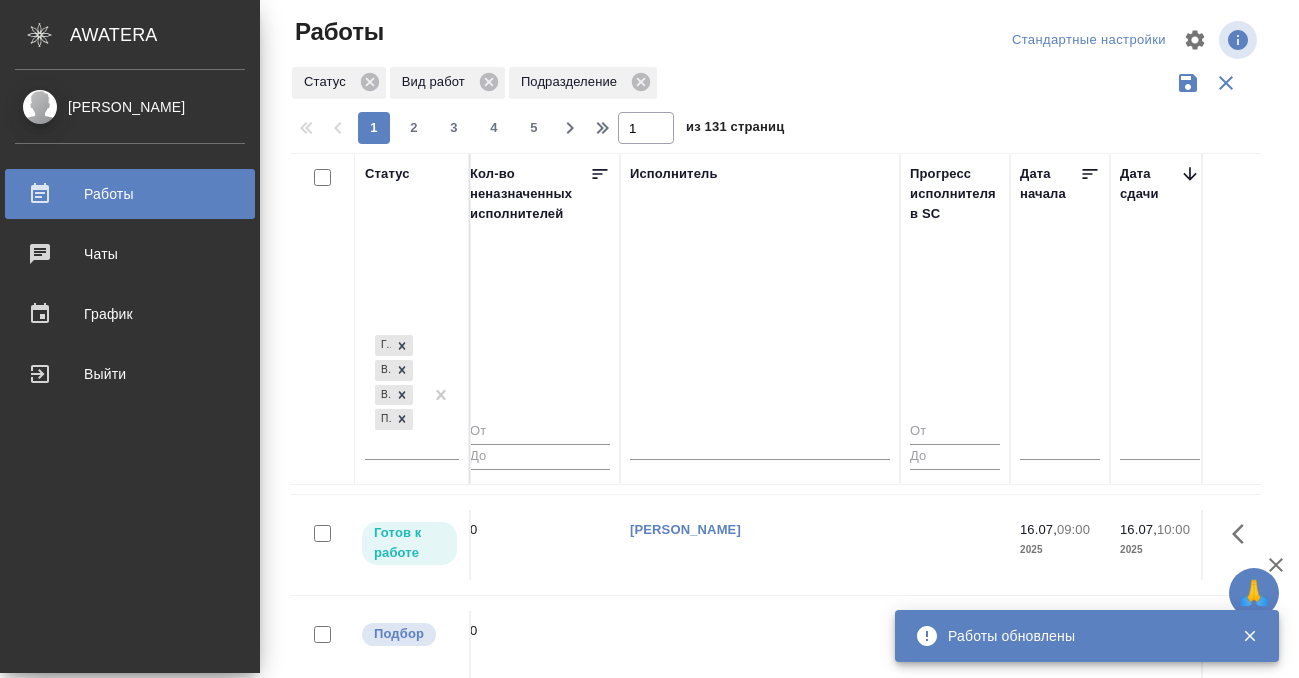 click on "Работы" at bounding box center [130, 194] 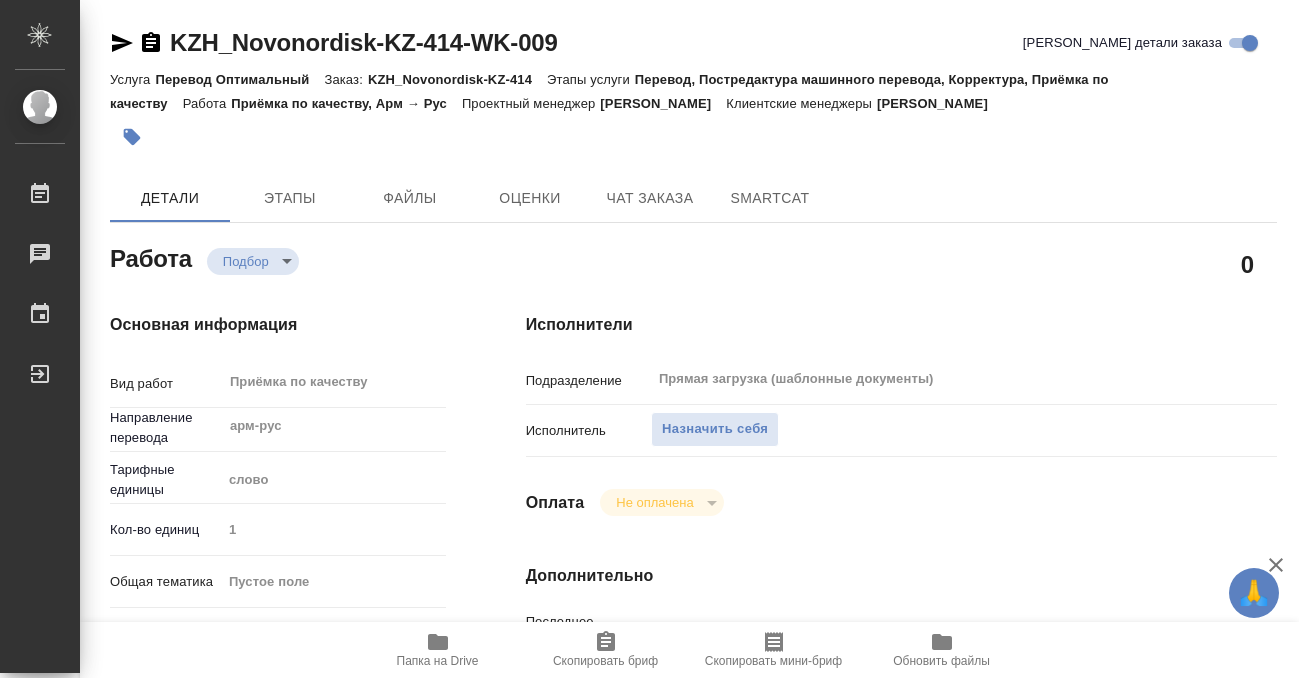 type on "x" 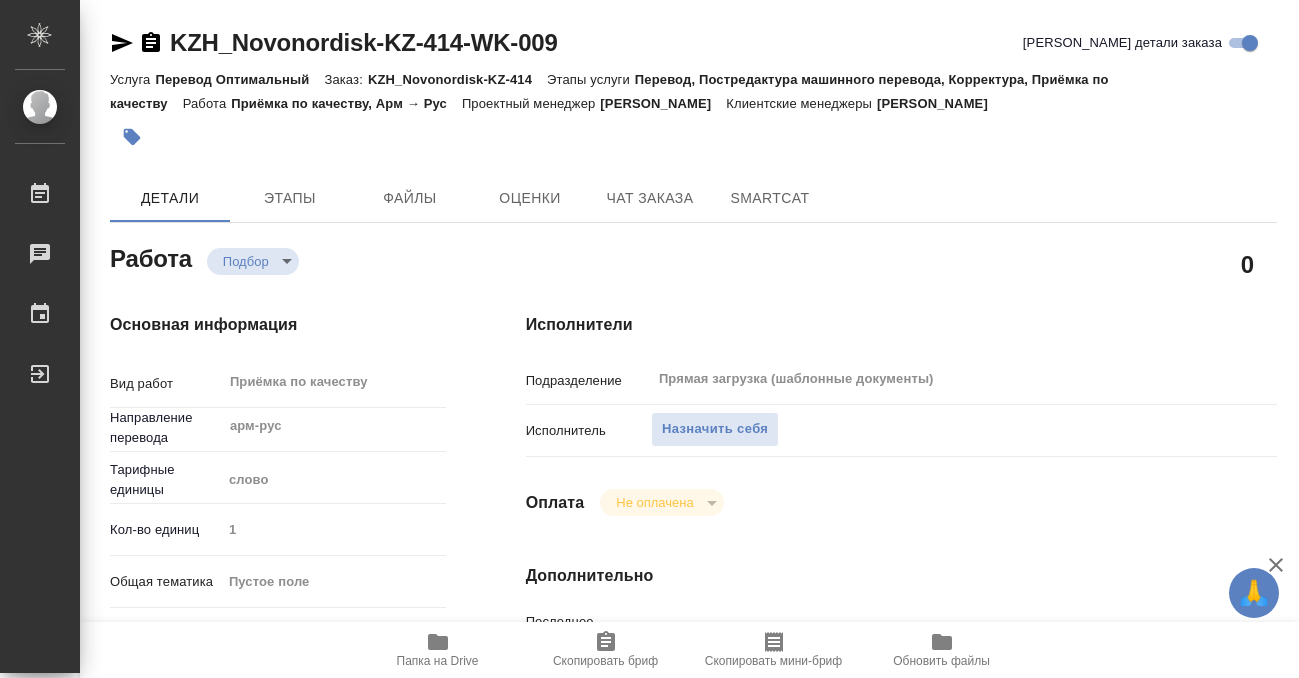 type on "x" 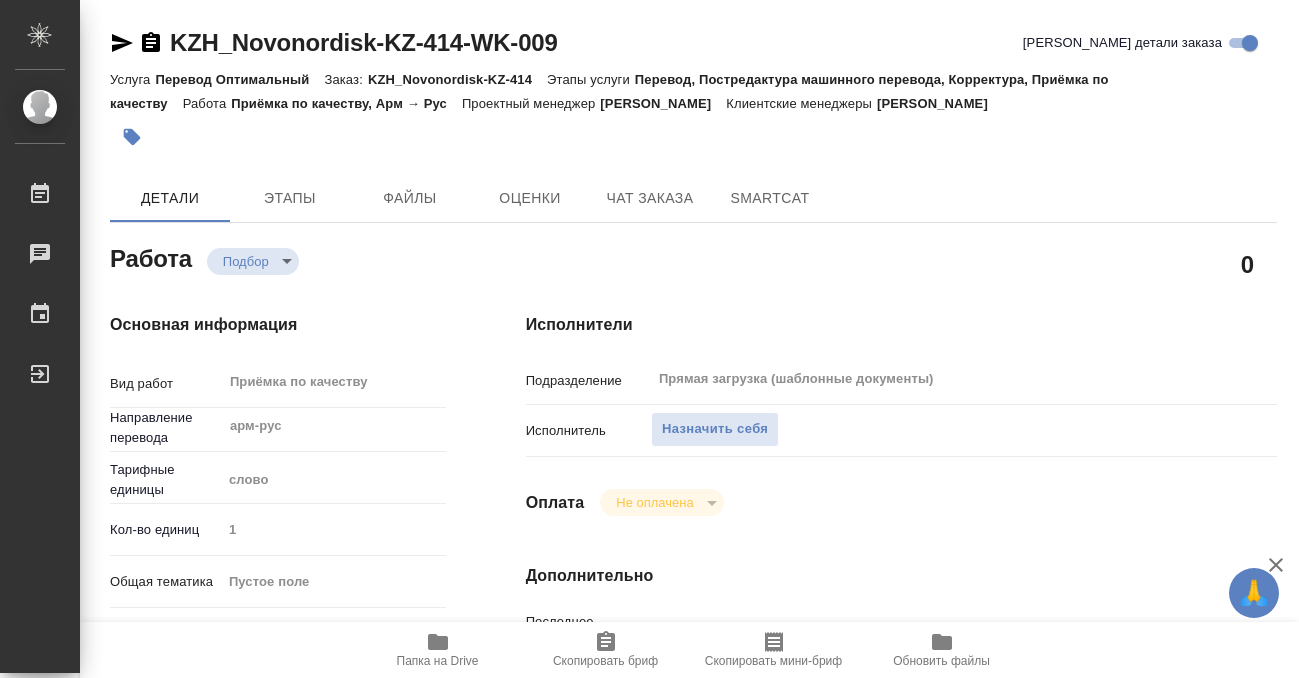 scroll, scrollTop: 0, scrollLeft: 0, axis: both 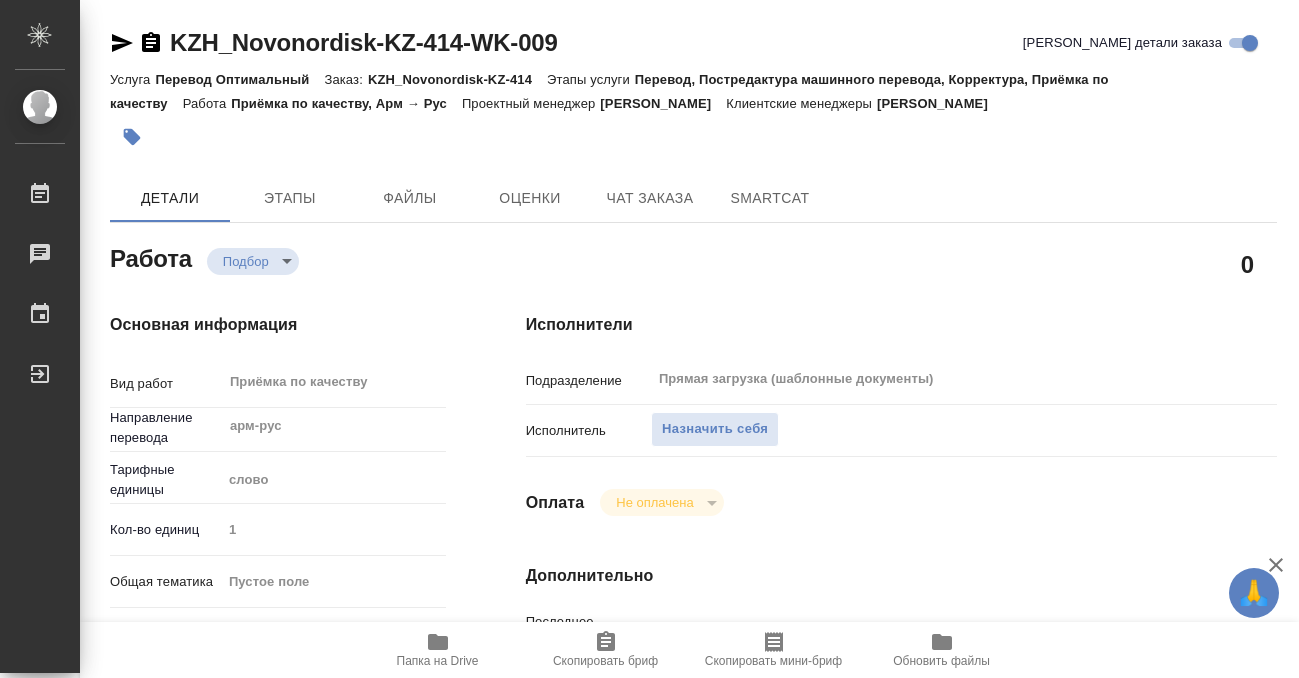 type on "x" 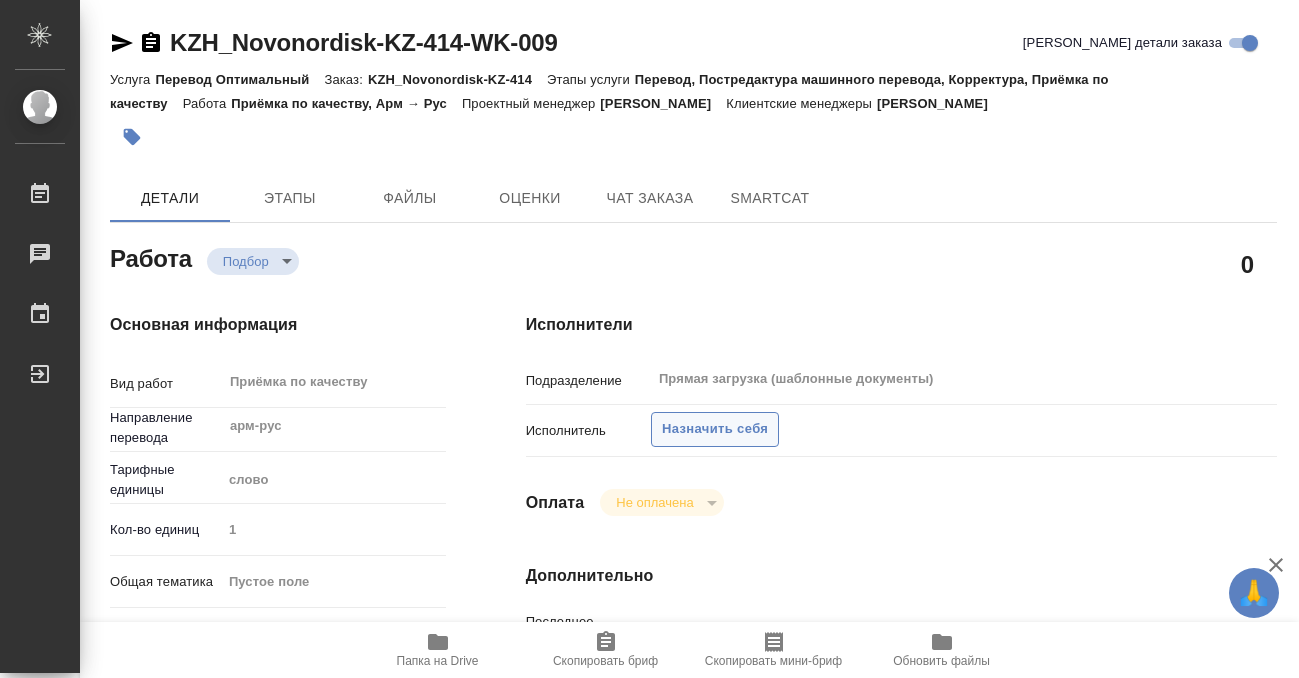 click on "Назначить себя" at bounding box center [715, 429] 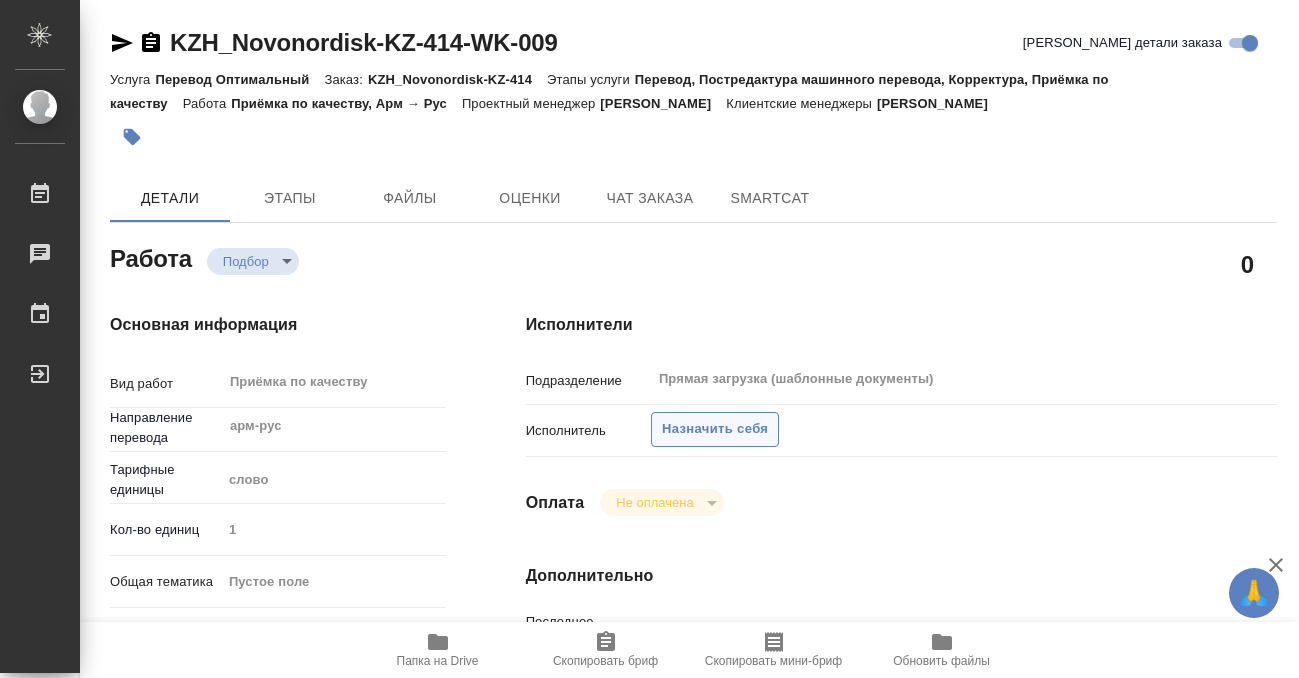 type on "x" 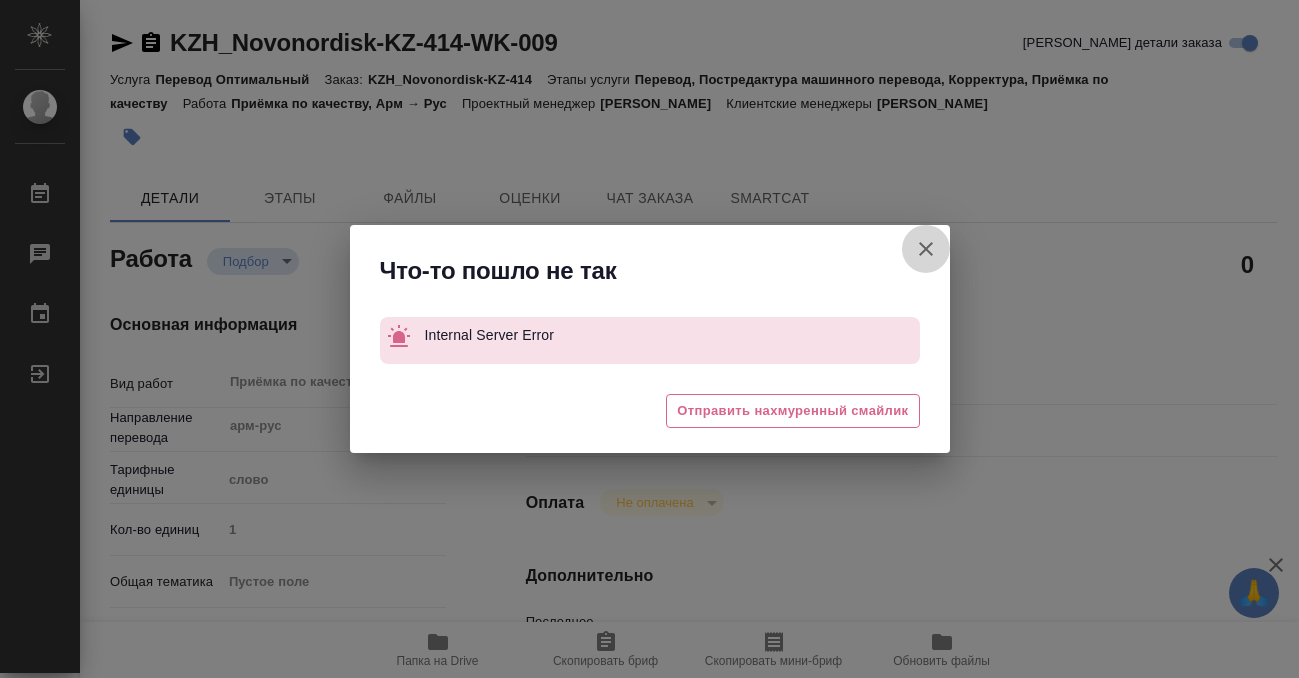 click 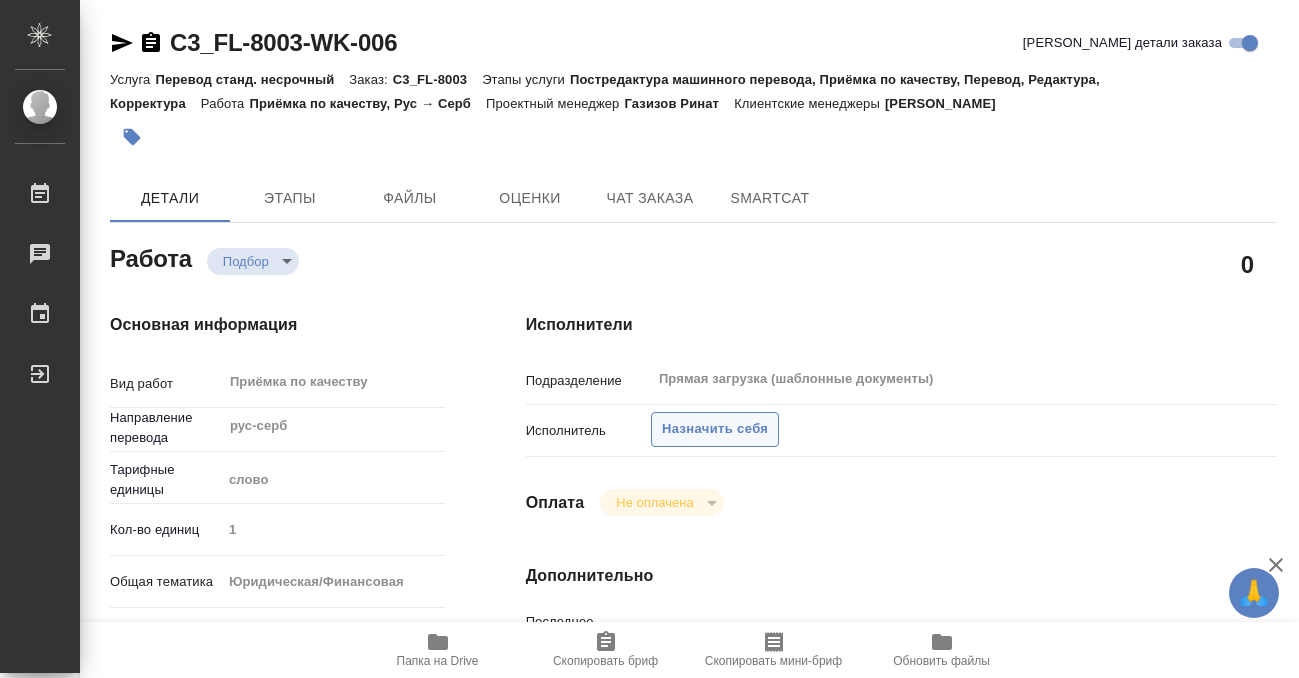 scroll, scrollTop: 0, scrollLeft: 0, axis: both 